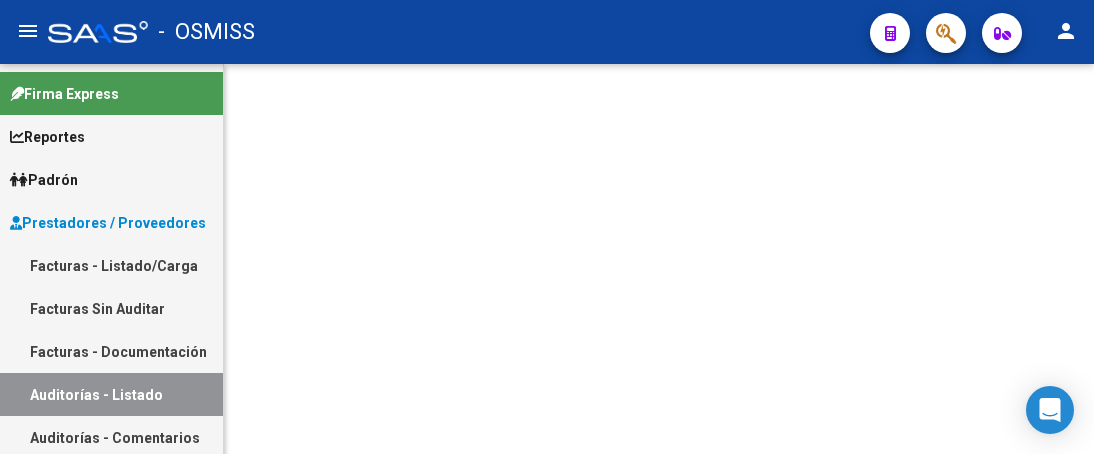 scroll, scrollTop: 0, scrollLeft: 0, axis: both 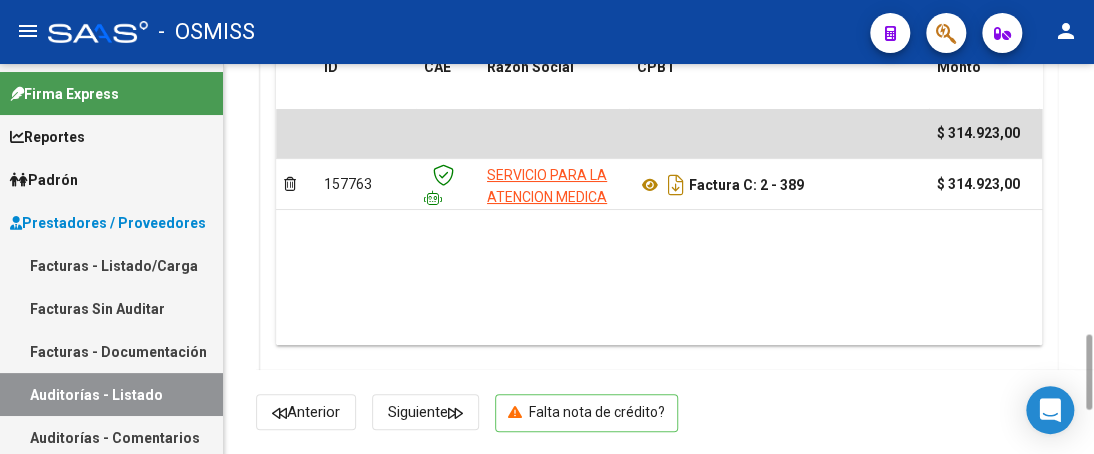 click on "arrow_back Editar 18768    cloud_download  Generar informe  ESTA AUDITORÍA ESTÁ ABIERTA A OBJECIONES POR PARTE DEL GERENCIADOR. La fecha límite para objetar el pago de esta factura es el  18/07/2025.   (creado el 08/07/2025) EDITAR NOTIFICACION Escriba su comentario aquí. Si desea no reconocer algún débito, debe especificar el importe y el concepto. Enviar comentario help  Totales Auditoría Total Comprobantes:  $ 314.923,00 Total Items Auditados:  $ 314.923,00 Falta Identificar:   $ 0,00 Items Auditados Total Aprobado: $ 302.638,00 Total Debitado: $ 12.285,00 Totales Aprobado - Imputado x Gerenciador Gerenciador Total M01 - Medicina Esencial  $ 278.052,00 I01 - Integral Salud (GILSA)  $ 24.586,00 R02 - Rojas Sinclair  $ 0,00 Información del área Cambiar de área a esta auditoría  Area * Hospitales - Auditoría Médica Seleccionar area Comentario    Ingresar comentario  save  Guardar Comentario  Comprobantes Asociados a la Auditoría Agregar Comprobante cloud_download ID CAE Razon Social Id" 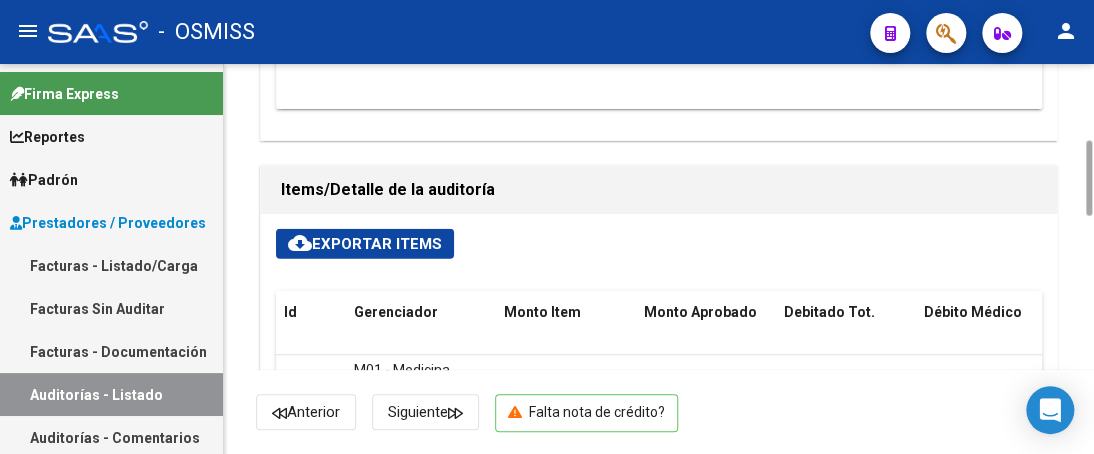 scroll, scrollTop: 1436, scrollLeft: 0, axis: vertical 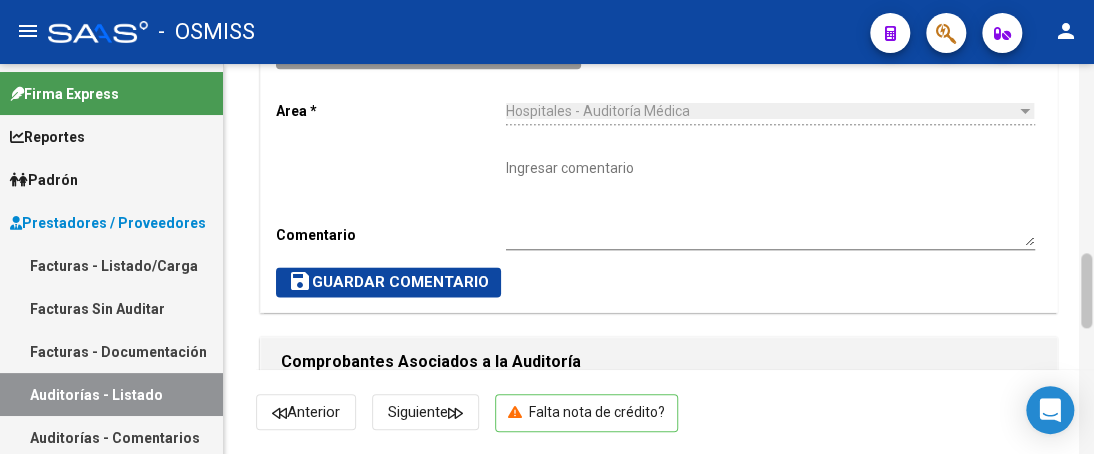 drag, startPoint x: 1090, startPoint y: 383, endPoint x: 1083, endPoint y: 295, distance: 88.27797 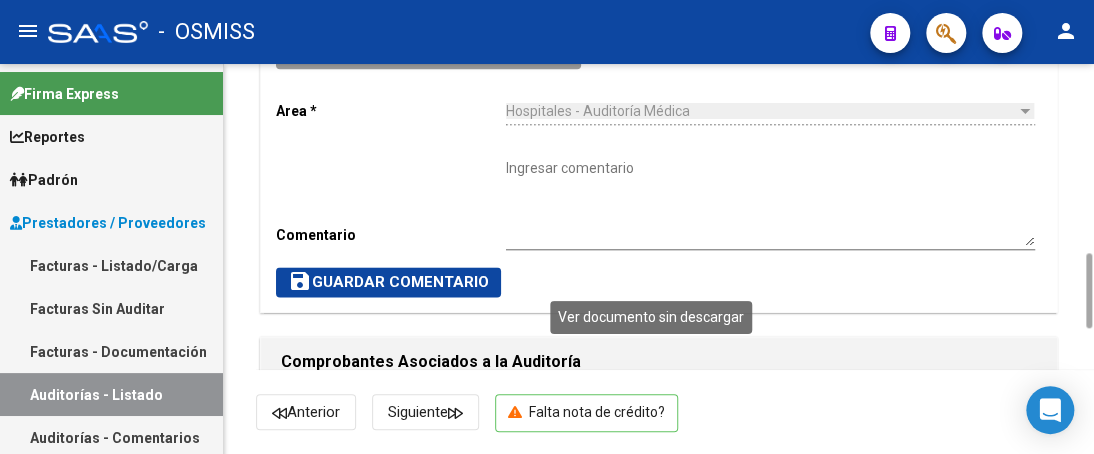 click 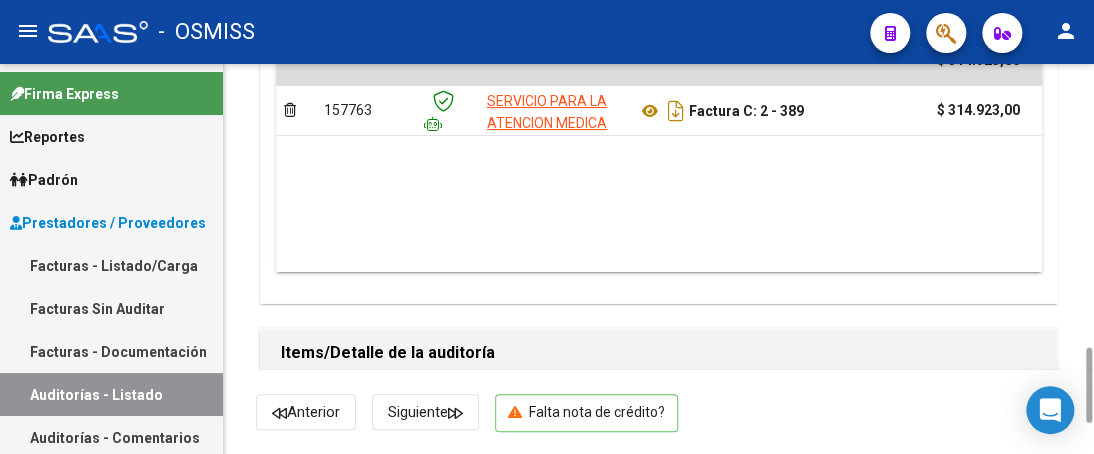 scroll, scrollTop: 1494, scrollLeft: 0, axis: vertical 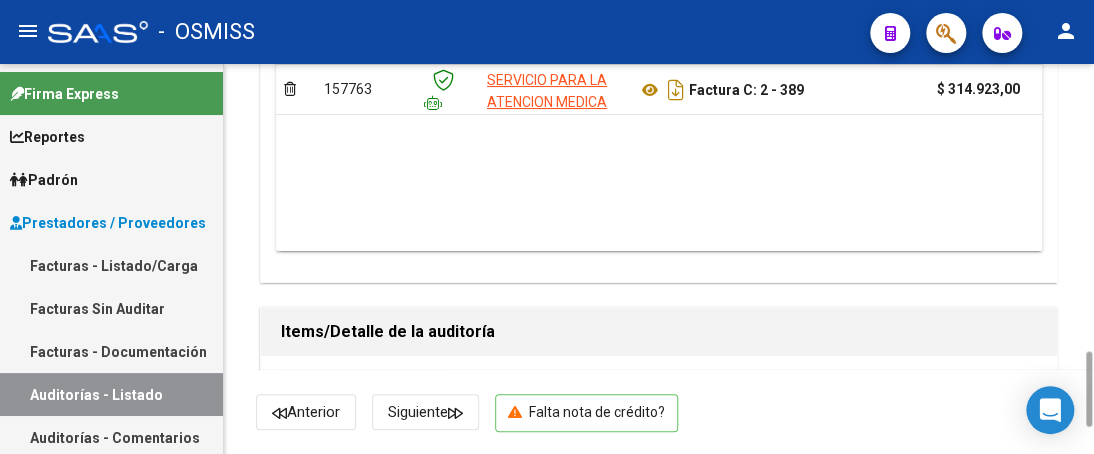 drag, startPoint x: 1087, startPoint y: 277, endPoint x: 1100, endPoint y: 376, distance: 99.849884 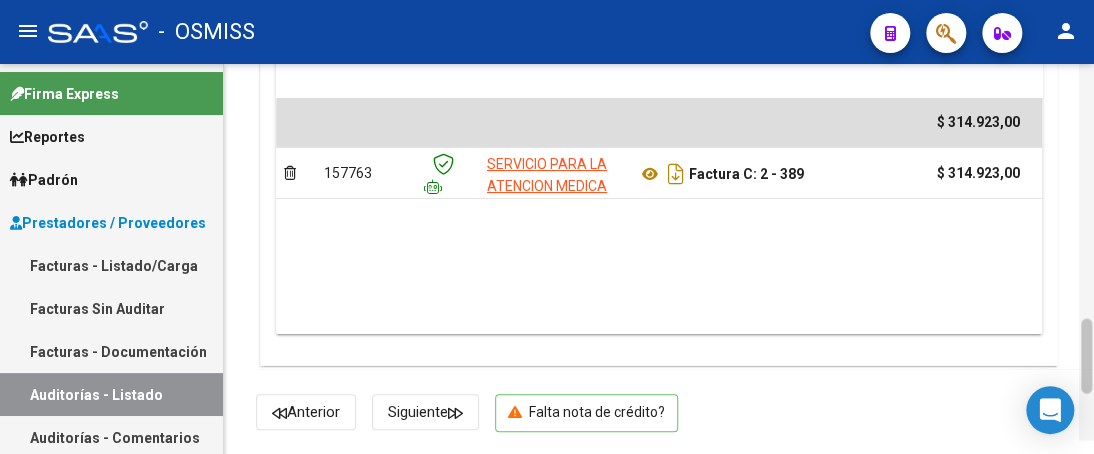 scroll, scrollTop: 1396, scrollLeft: 0, axis: vertical 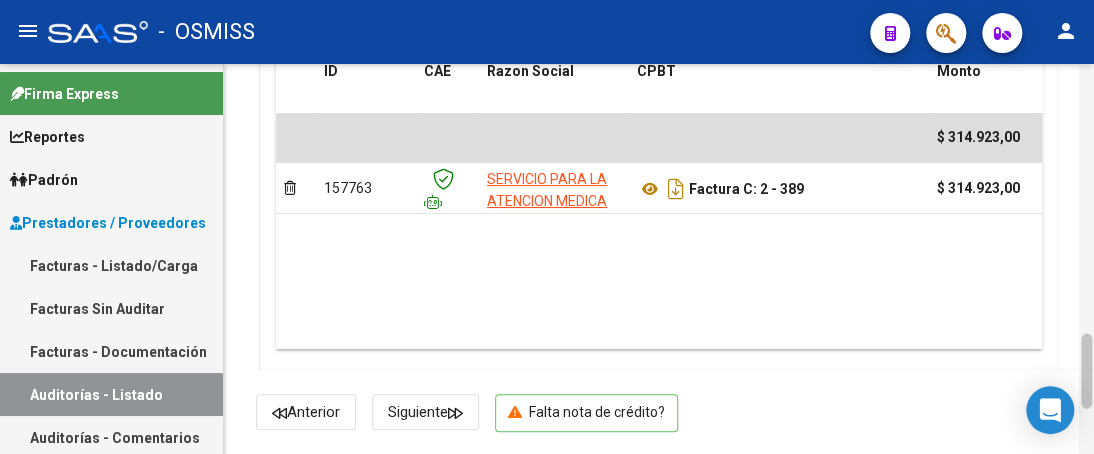 drag, startPoint x: 1087, startPoint y: 375, endPoint x: 1085, endPoint y: 356, distance: 19.104973 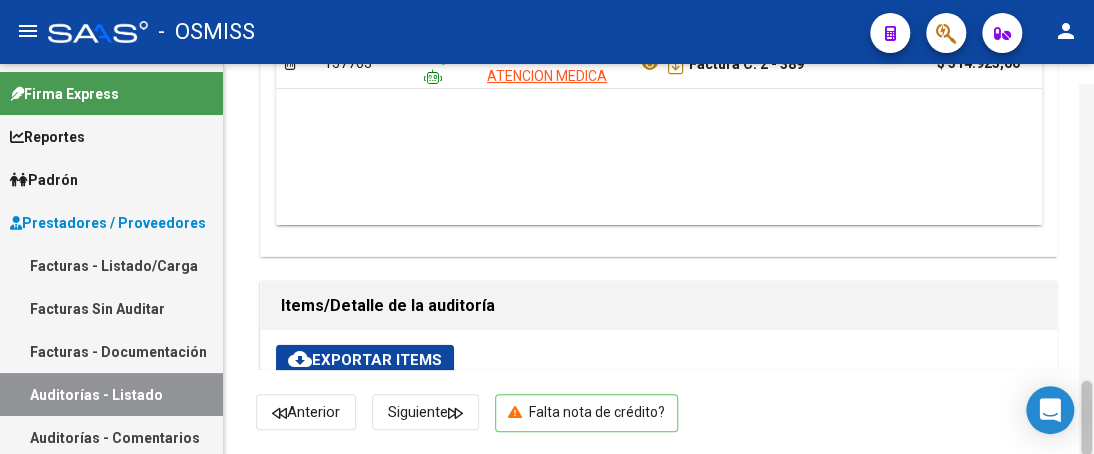 scroll, scrollTop: 1561, scrollLeft: 0, axis: vertical 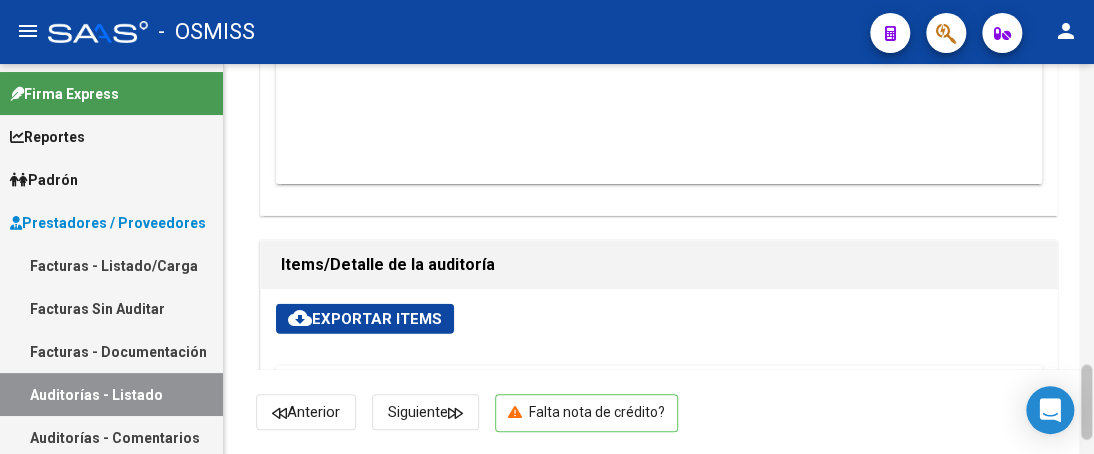 drag, startPoint x: 1090, startPoint y: 354, endPoint x: 1089, endPoint y: 386, distance: 32.01562 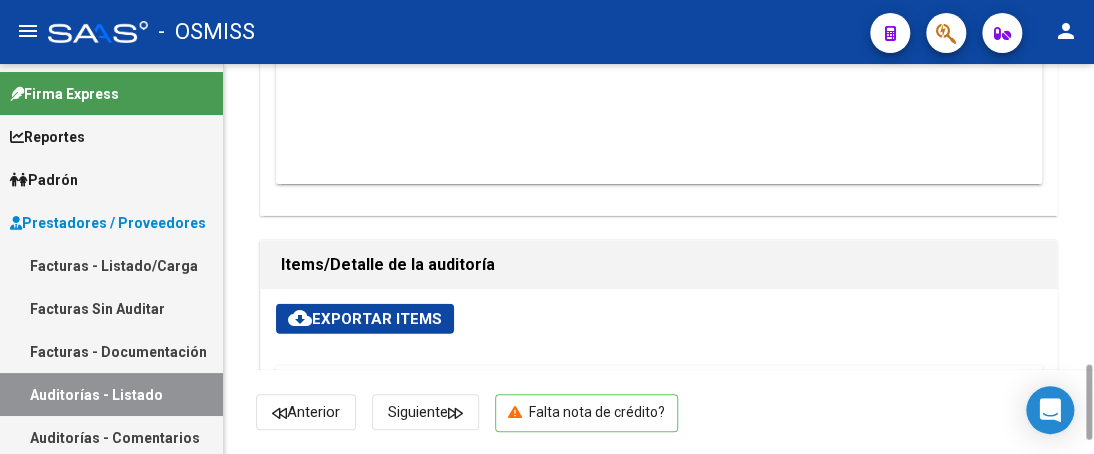 scroll, scrollTop: 0, scrollLeft: 1434, axis: horizontal 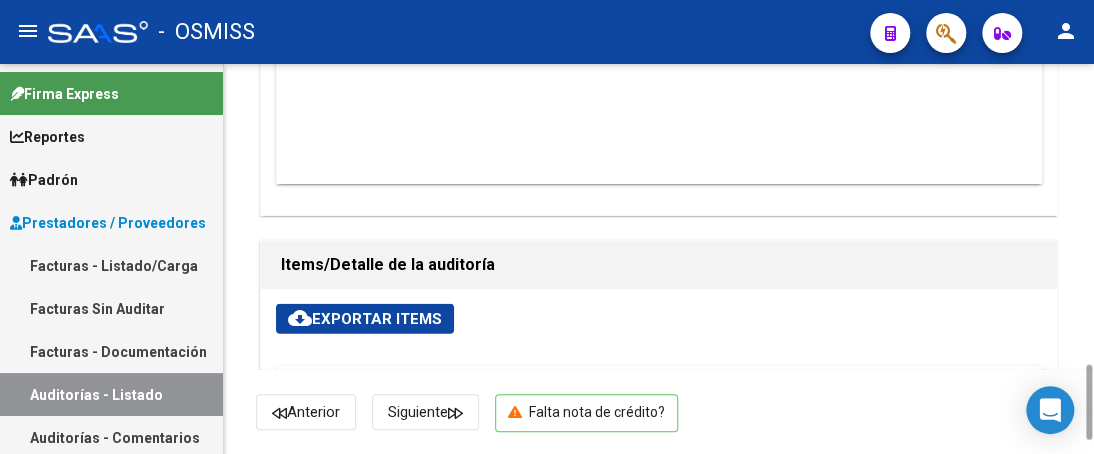 drag, startPoint x: 496, startPoint y: 175, endPoint x: 395, endPoint y: 167, distance: 101.31634 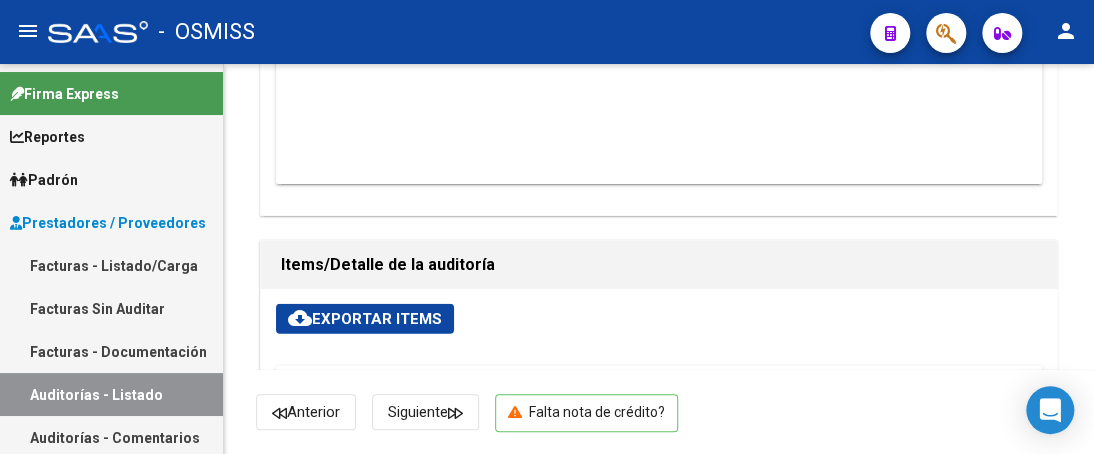 copy on "27387227070" 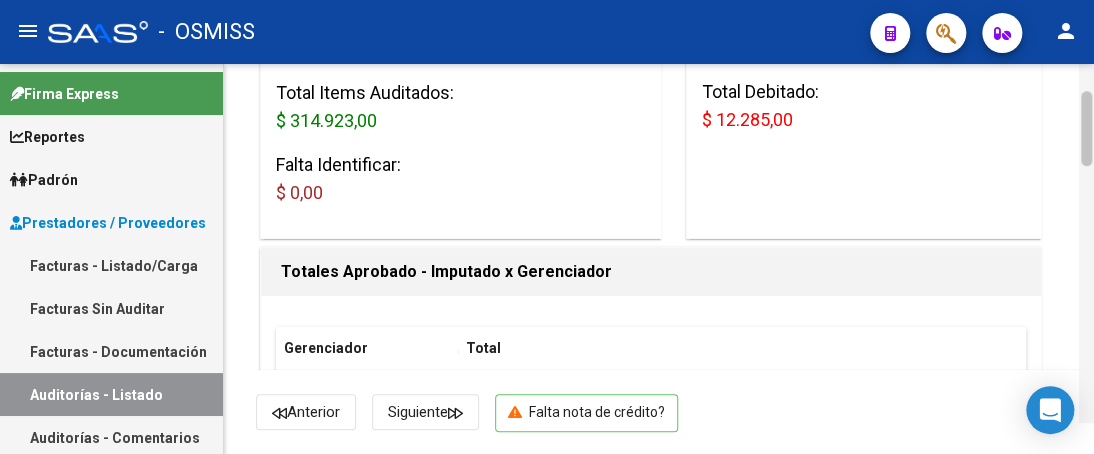 scroll, scrollTop: 267, scrollLeft: 0, axis: vertical 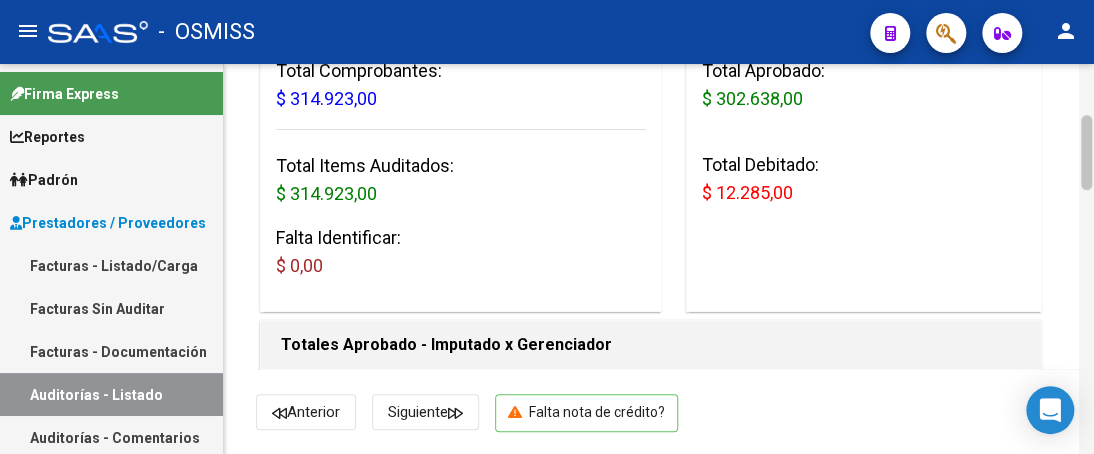 drag, startPoint x: 1086, startPoint y: 385, endPoint x: 1084, endPoint y: 143, distance: 242.00827 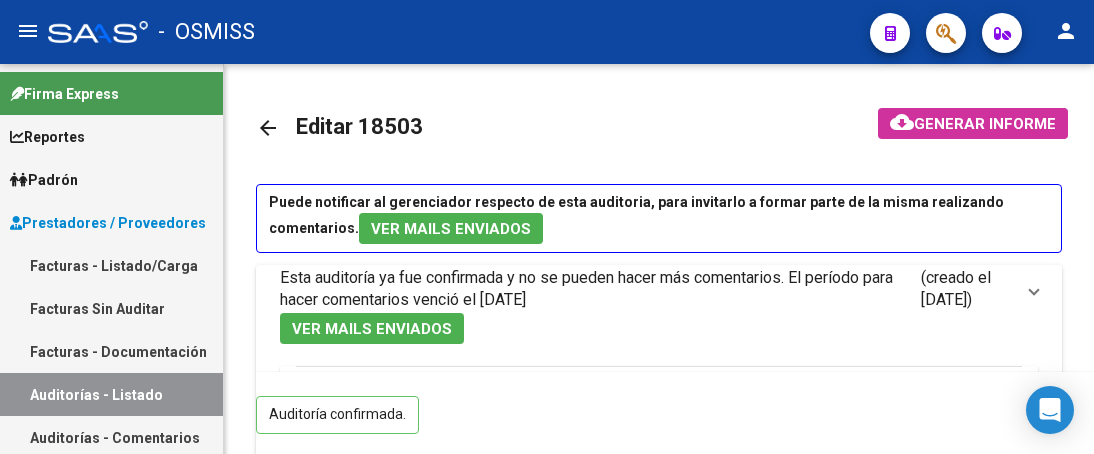 scroll, scrollTop: 0, scrollLeft: 0, axis: both 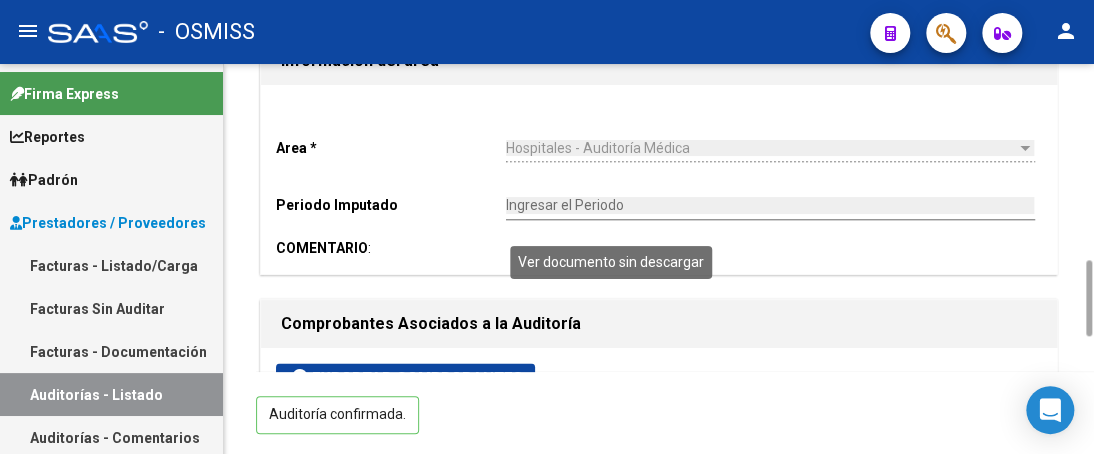 click 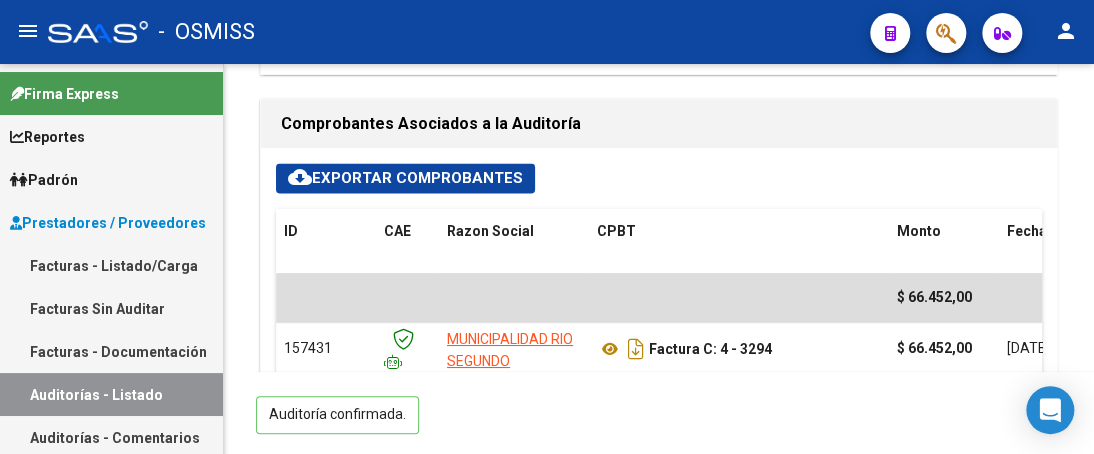 scroll, scrollTop: 1400, scrollLeft: 0, axis: vertical 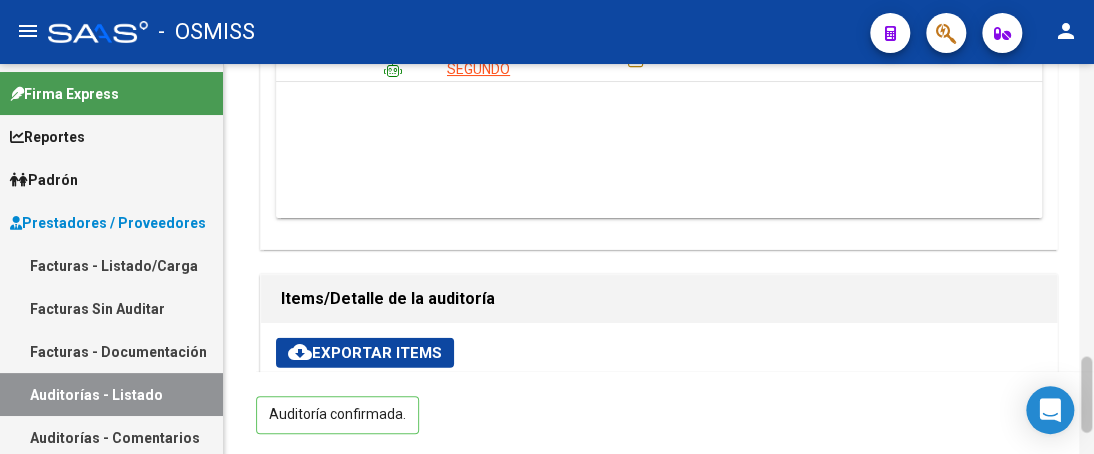 drag, startPoint x: 1087, startPoint y: 351, endPoint x: 1087, endPoint y: 369, distance: 18 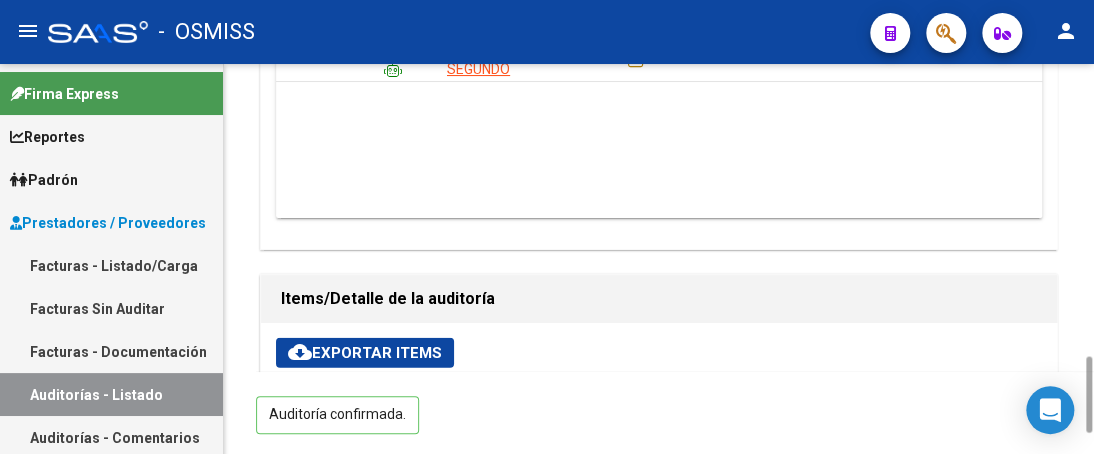 scroll, scrollTop: 600, scrollLeft: 1386, axis: both 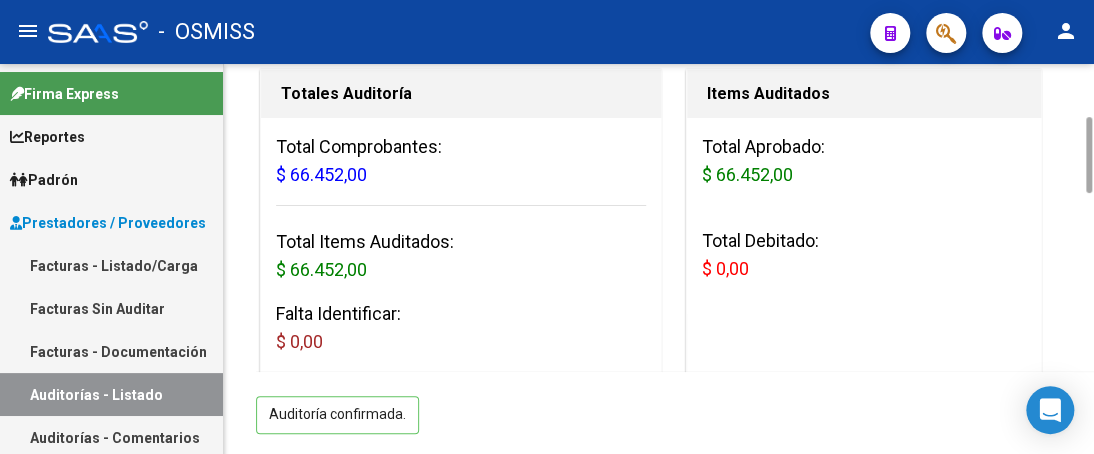 drag, startPoint x: 1086, startPoint y: 372, endPoint x: 1073, endPoint y: 132, distance: 240.35182 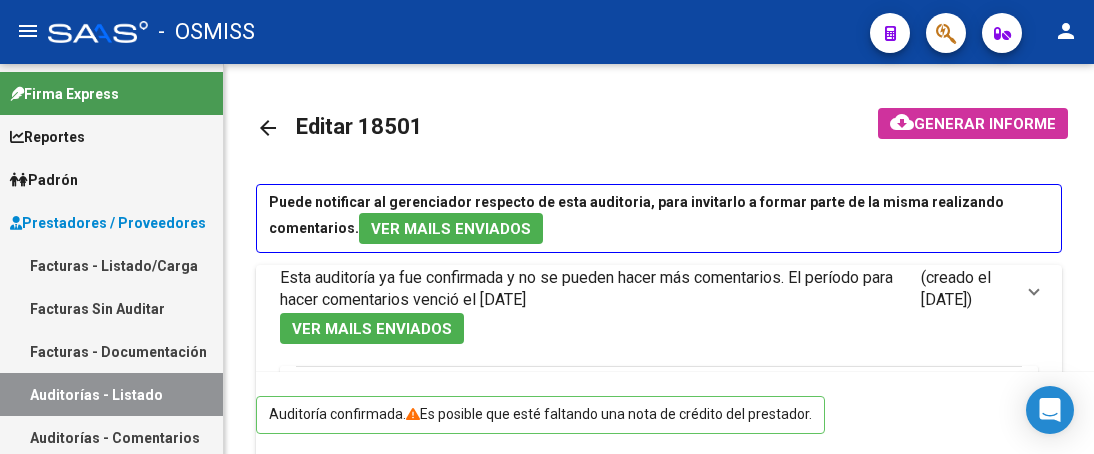 scroll, scrollTop: 0, scrollLeft: 0, axis: both 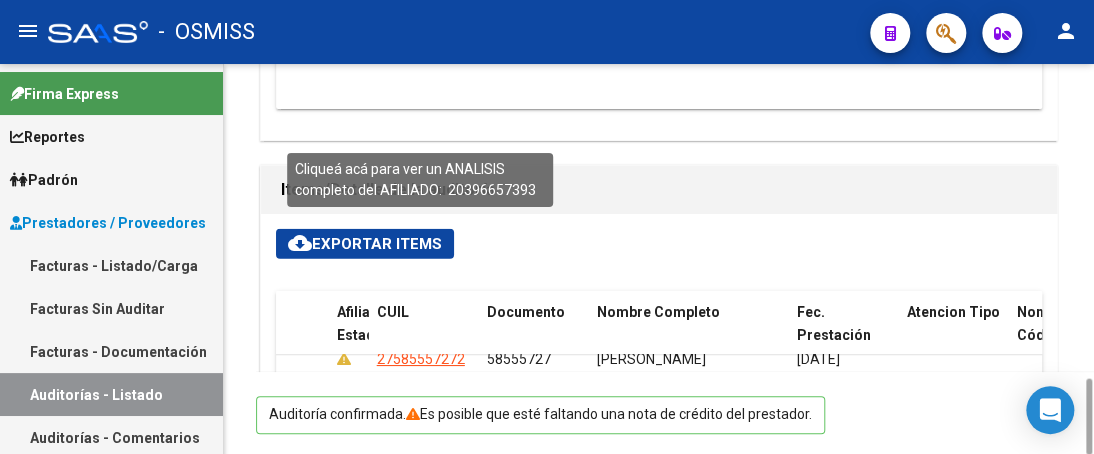 drag, startPoint x: 469, startPoint y: 129, endPoint x: 376, endPoint y: 131, distance: 93.0215 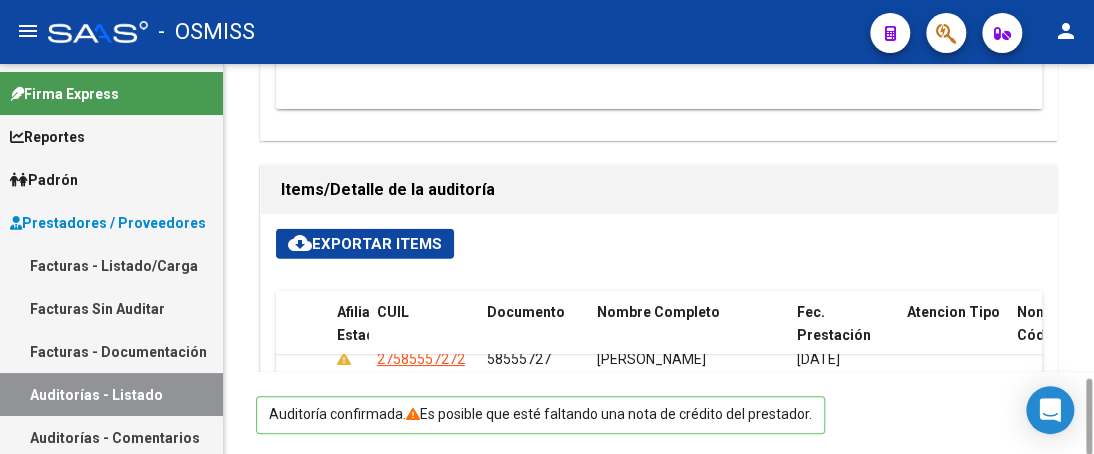 copy on "20396657393" 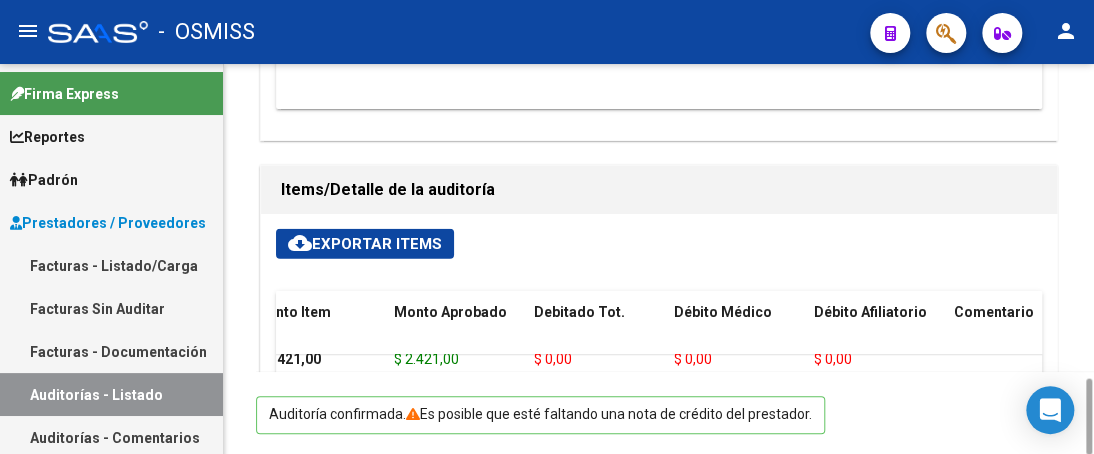 scroll, scrollTop: 120, scrollLeft: 0, axis: vertical 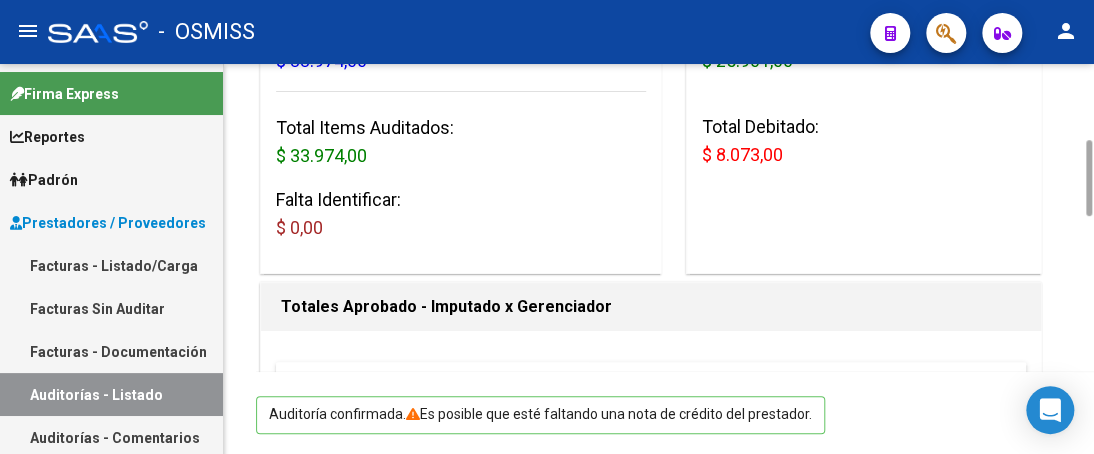 drag, startPoint x: 1089, startPoint y: 405, endPoint x: 1044, endPoint y: 166, distance: 243.19951 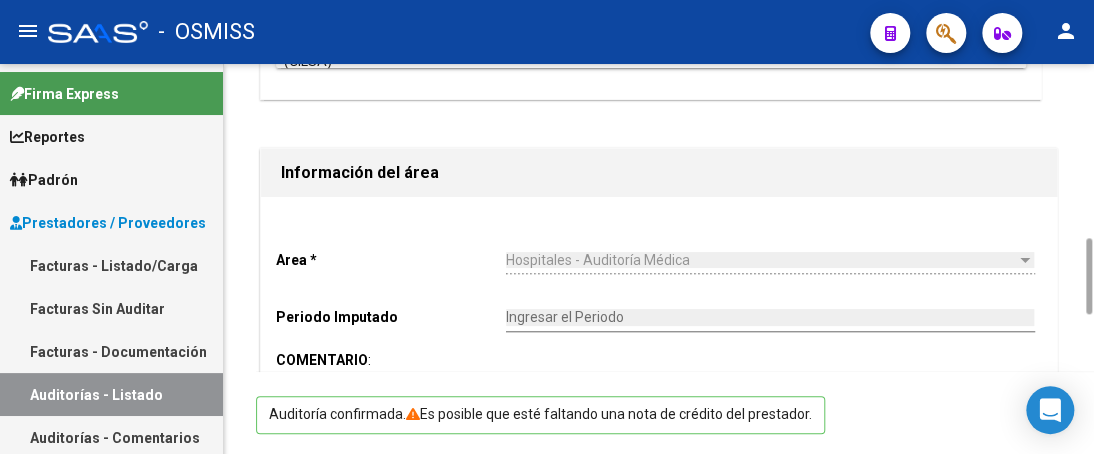 scroll, scrollTop: 899, scrollLeft: 0, axis: vertical 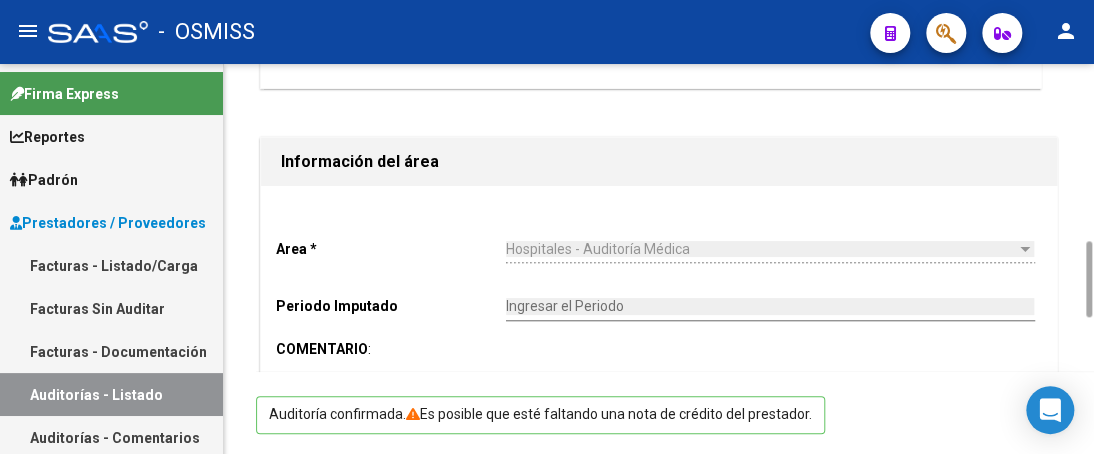drag, startPoint x: 1091, startPoint y: 198, endPoint x: 1068, endPoint y: 299, distance: 103.58572 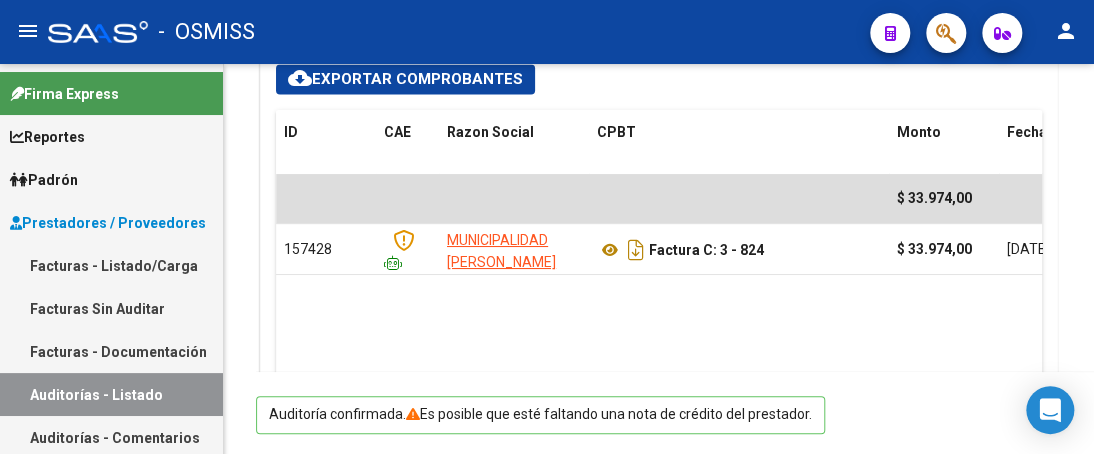 scroll, scrollTop: 1499, scrollLeft: 0, axis: vertical 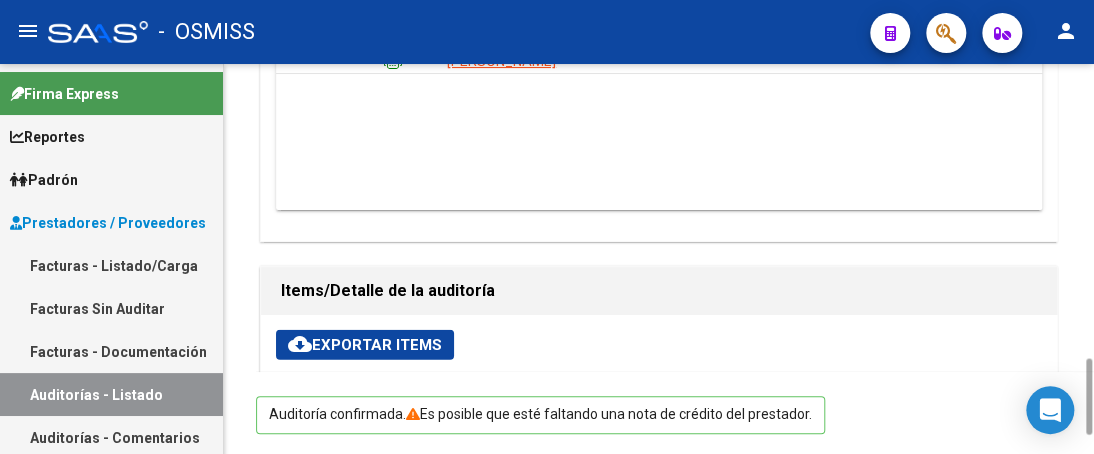drag, startPoint x: 784, startPoint y: 335, endPoint x: 819, endPoint y: 335, distance: 35 